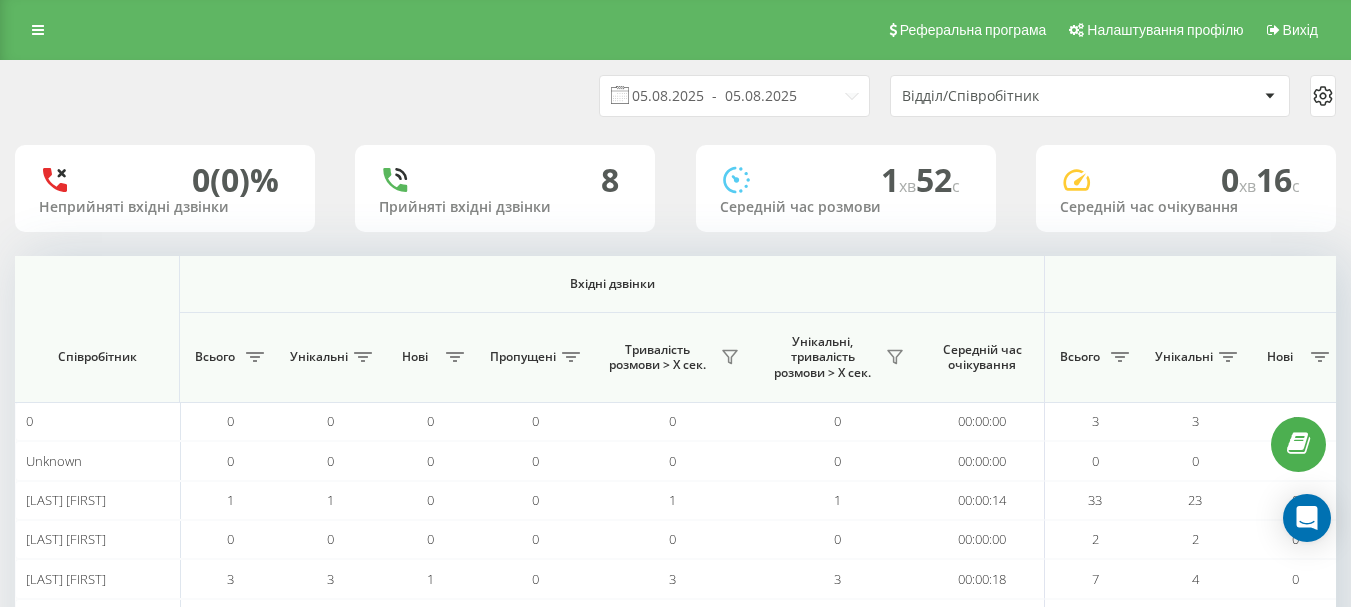 scroll, scrollTop: 0, scrollLeft: 0, axis: both 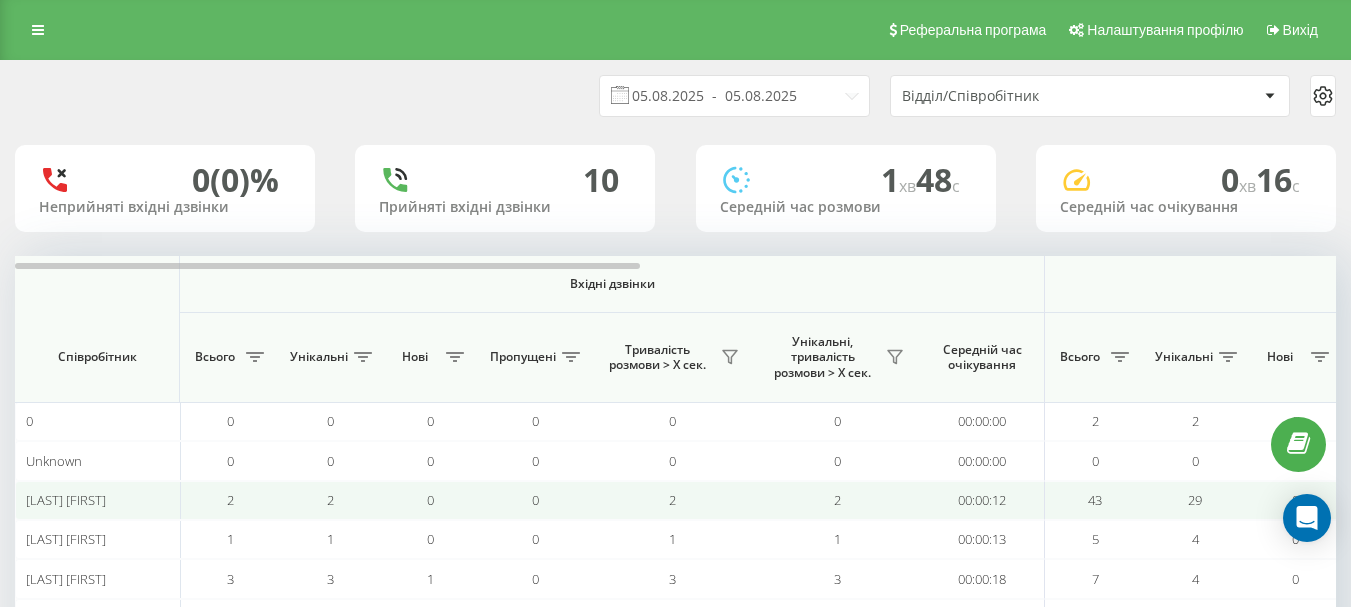 click on "2" at bounding box center [837, 500] 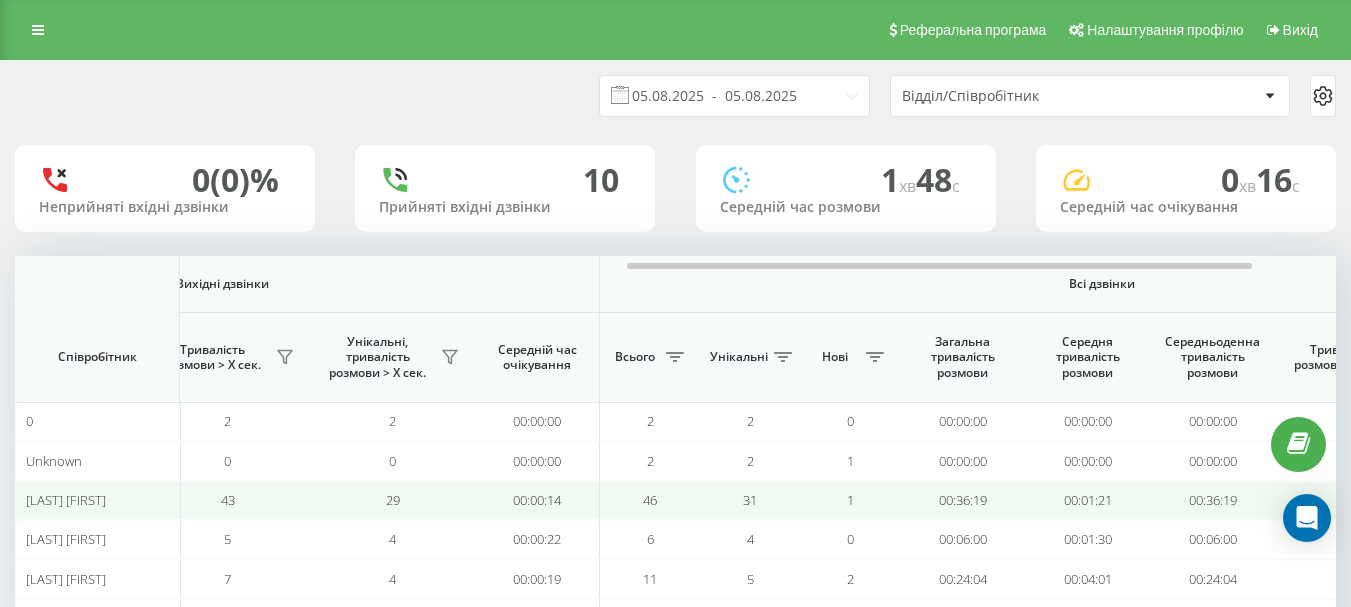 scroll, scrollTop: 0, scrollLeft: 1230, axis: horizontal 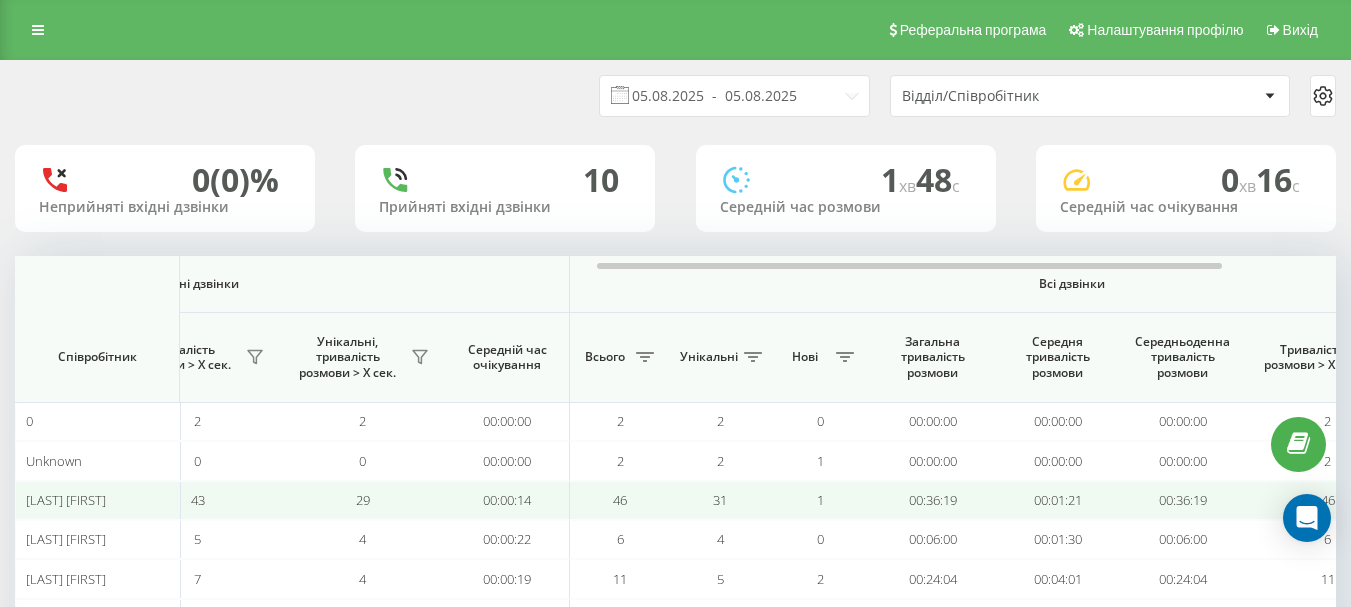 click on "00:36:19" at bounding box center [932, 500] 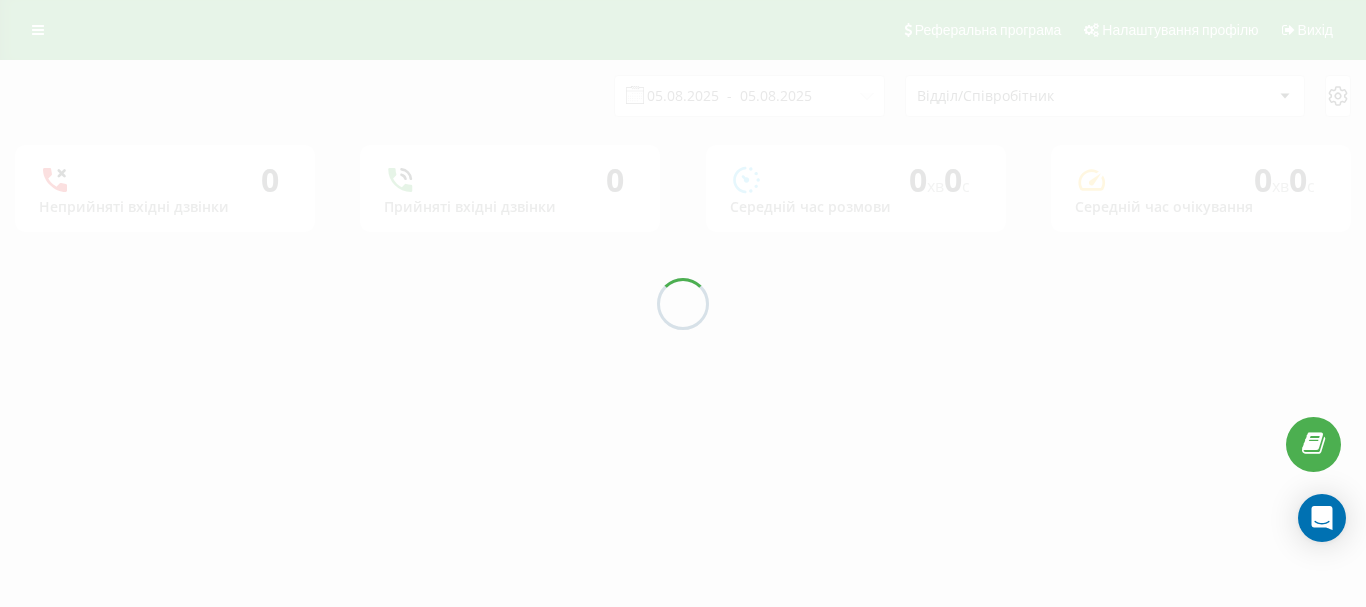 scroll, scrollTop: 0, scrollLeft: 0, axis: both 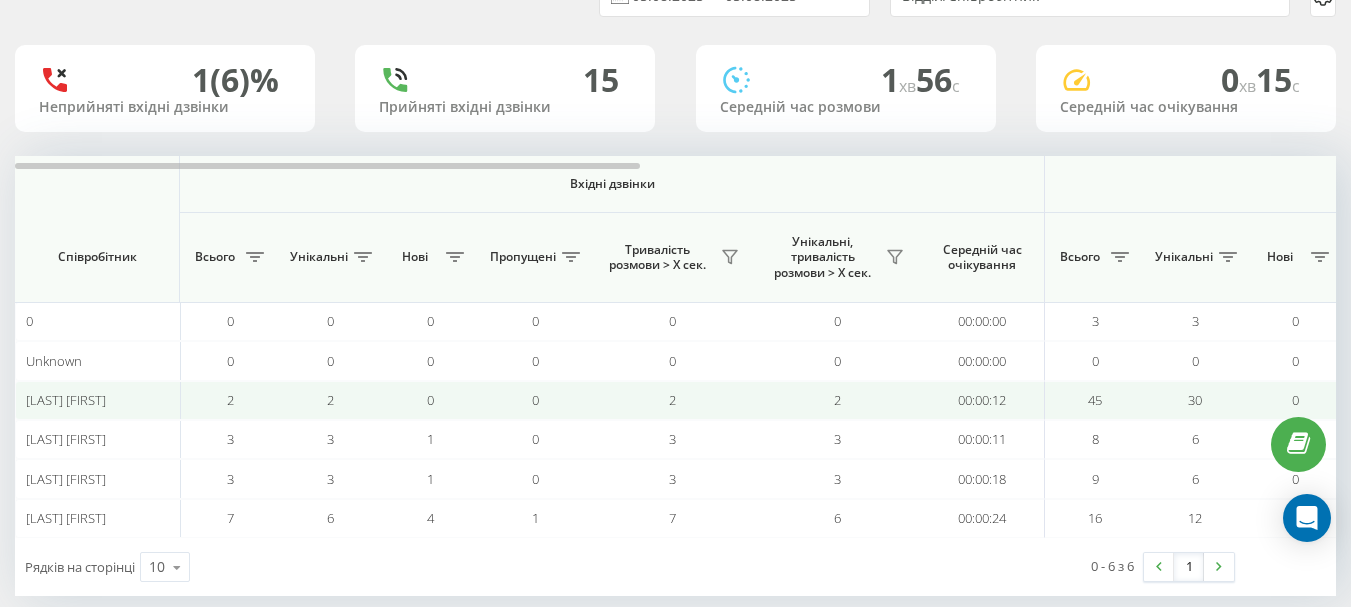 click on "2" at bounding box center [672, 400] 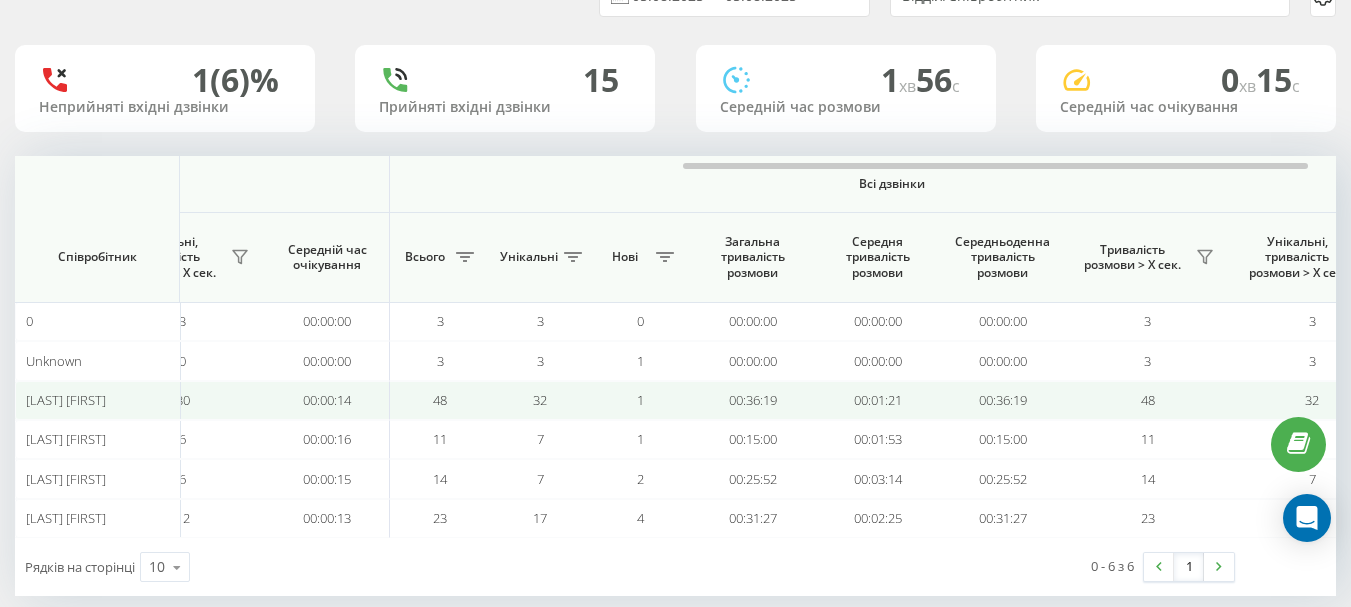 scroll, scrollTop: 0, scrollLeft: 1440, axis: horizontal 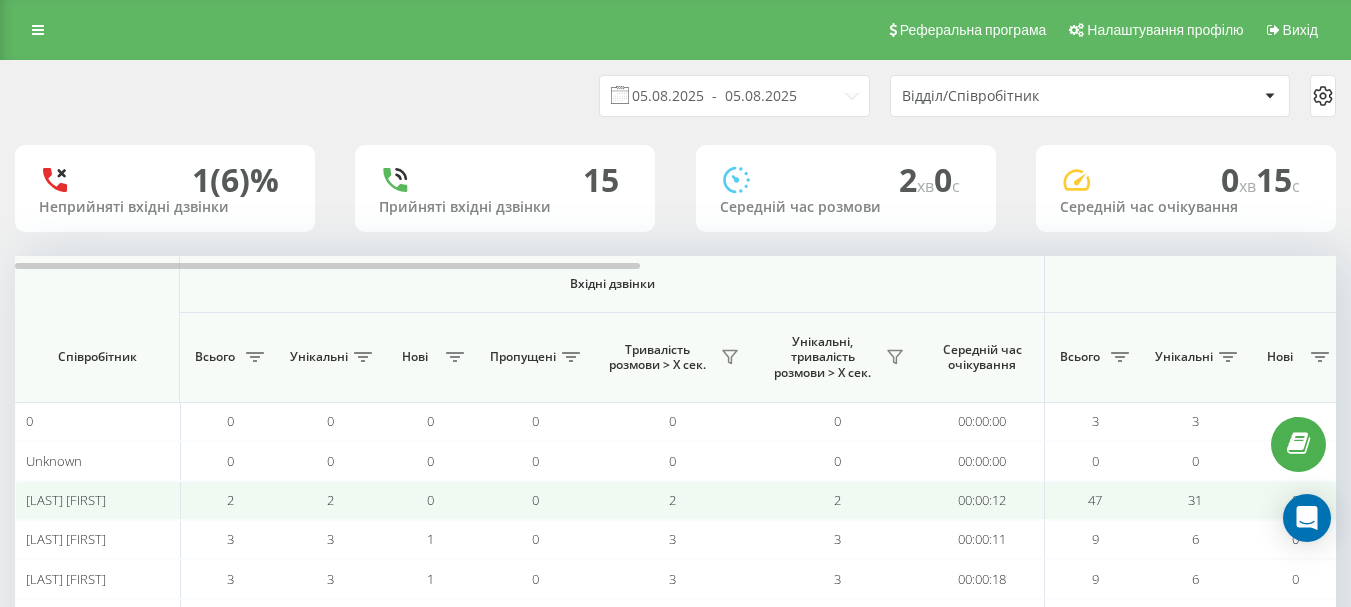 click on "2" at bounding box center [672, 500] 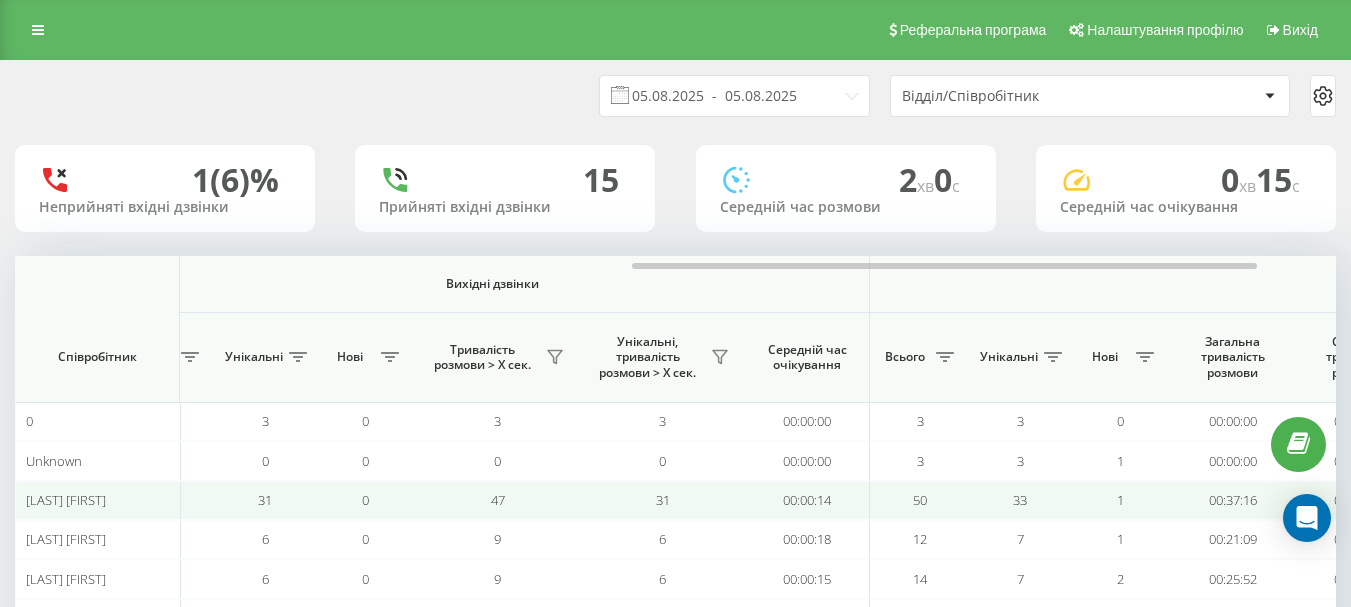 scroll, scrollTop: 0, scrollLeft: 1050, axis: horizontal 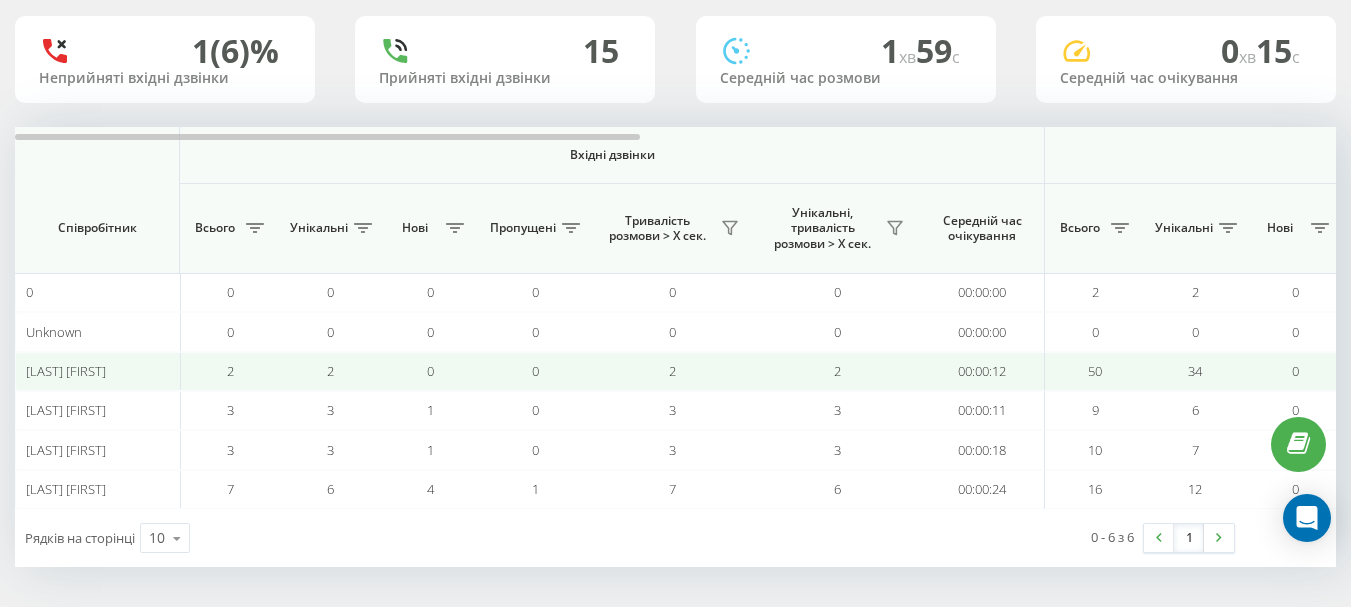 click on "2" at bounding box center (330, 371) 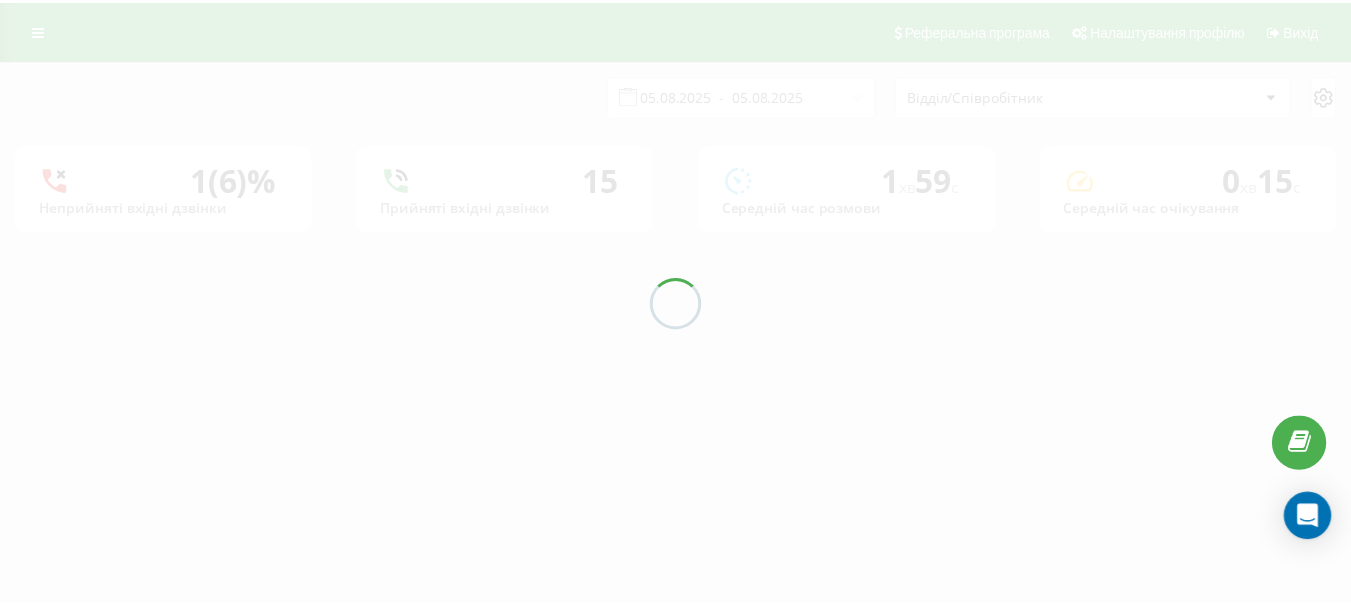 scroll, scrollTop: 0, scrollLeft: 0, axis: both 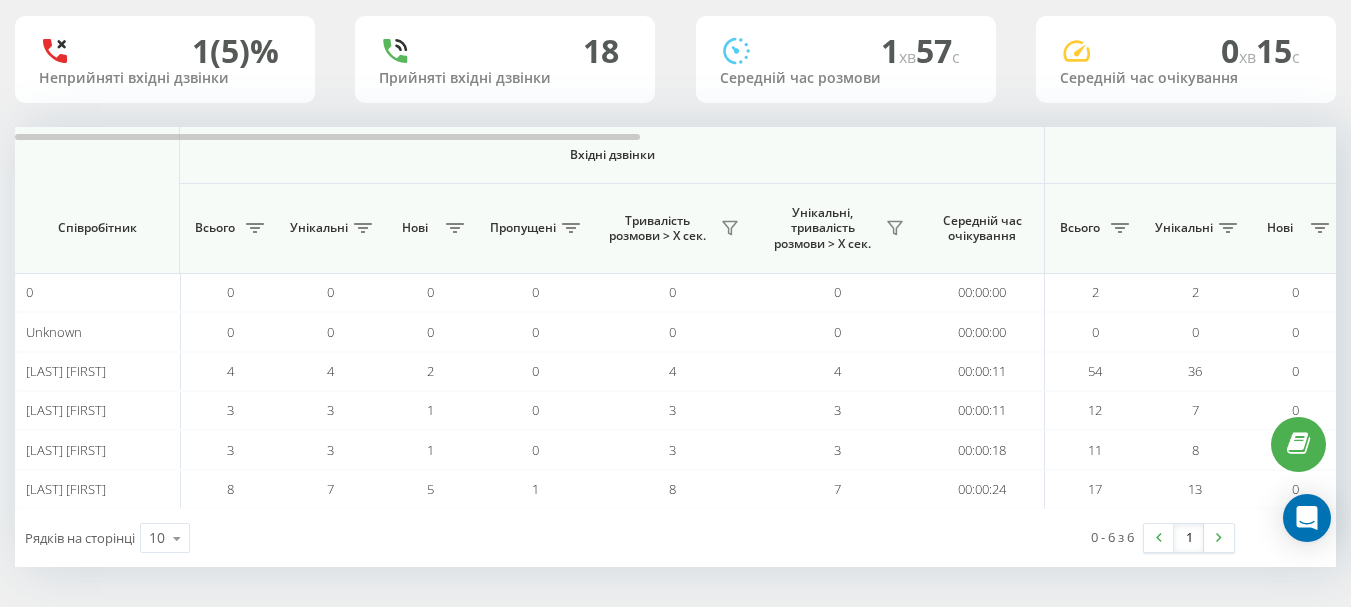 click on "4" at bounding box center (330, 371) 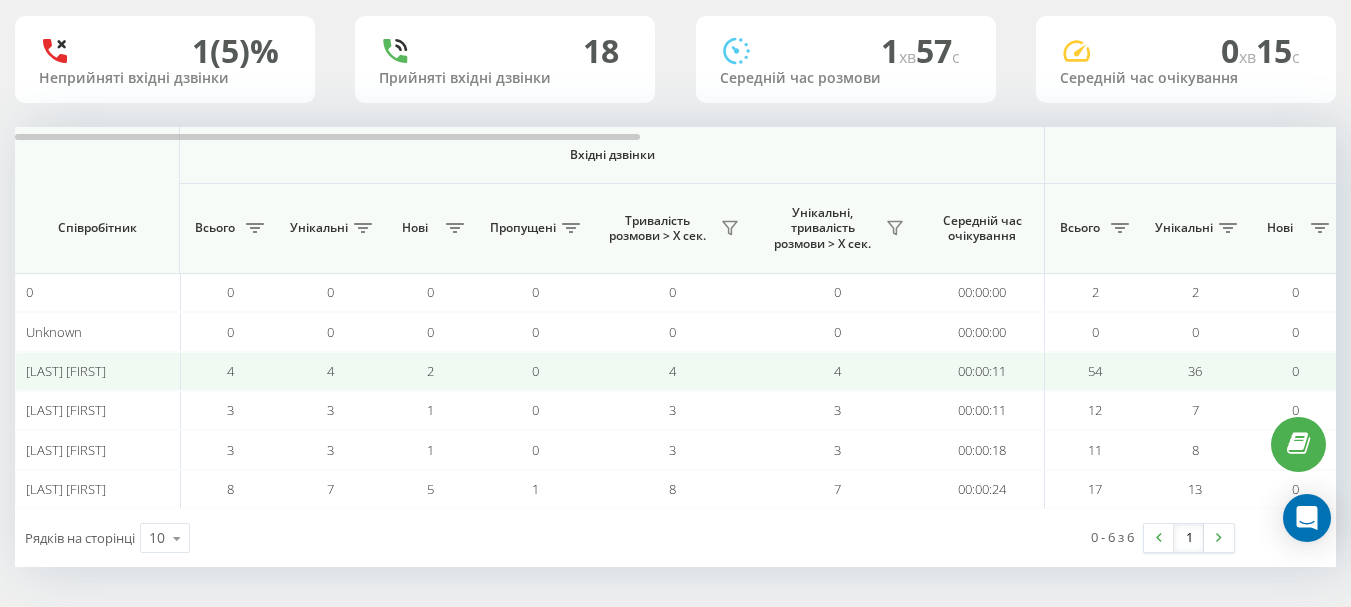 click on "36" at bounding box center [1195, 371] 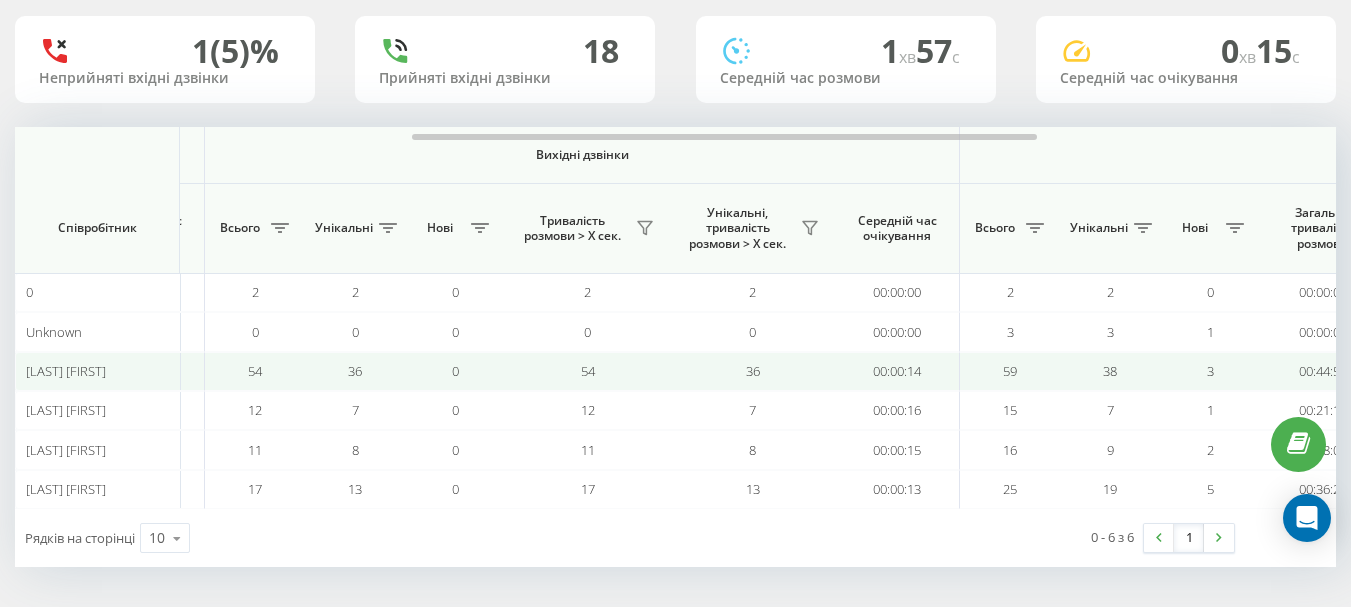 scroll, scrollTop: 0, scrollLeft: 1020, axis: horizontal 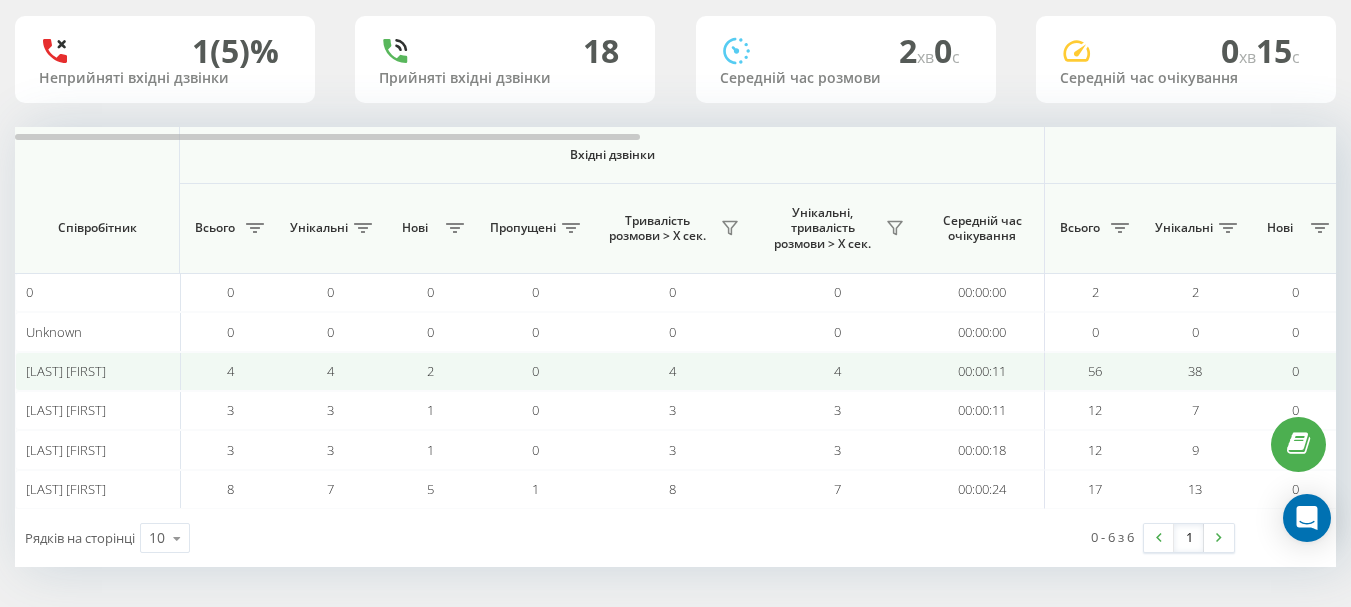 click on "4" at bounding box center [330, 371] 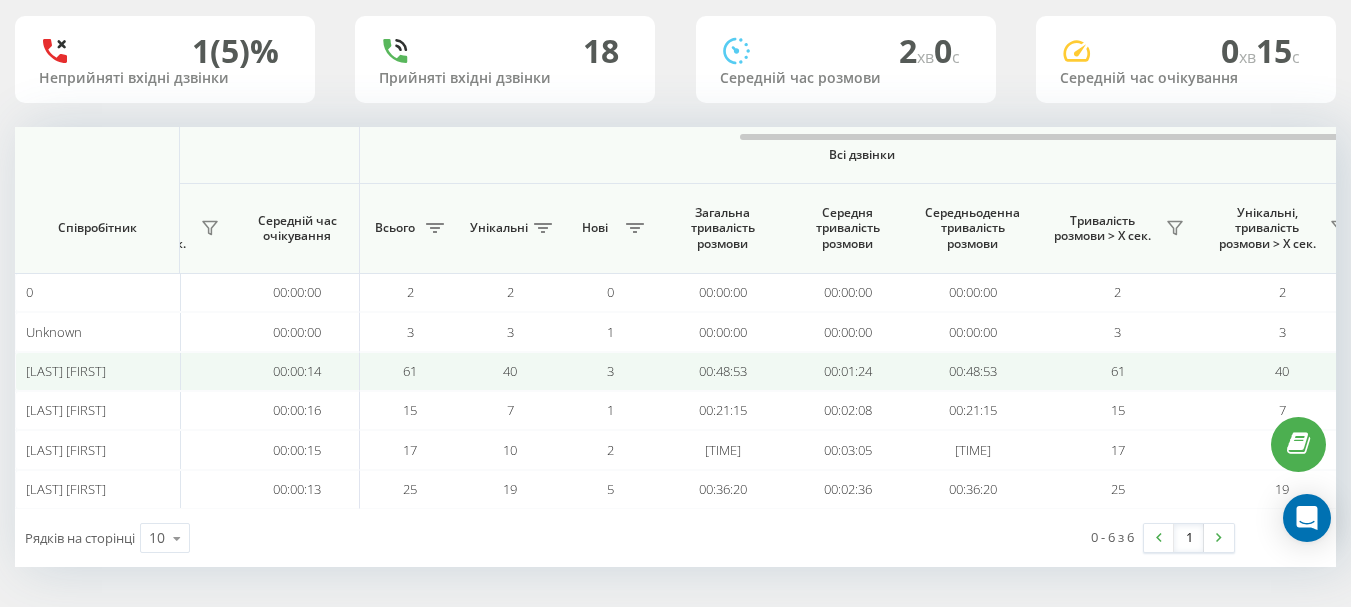 scroll, scrollTop: 0, scrollLeft: 1469, axis: horizontal 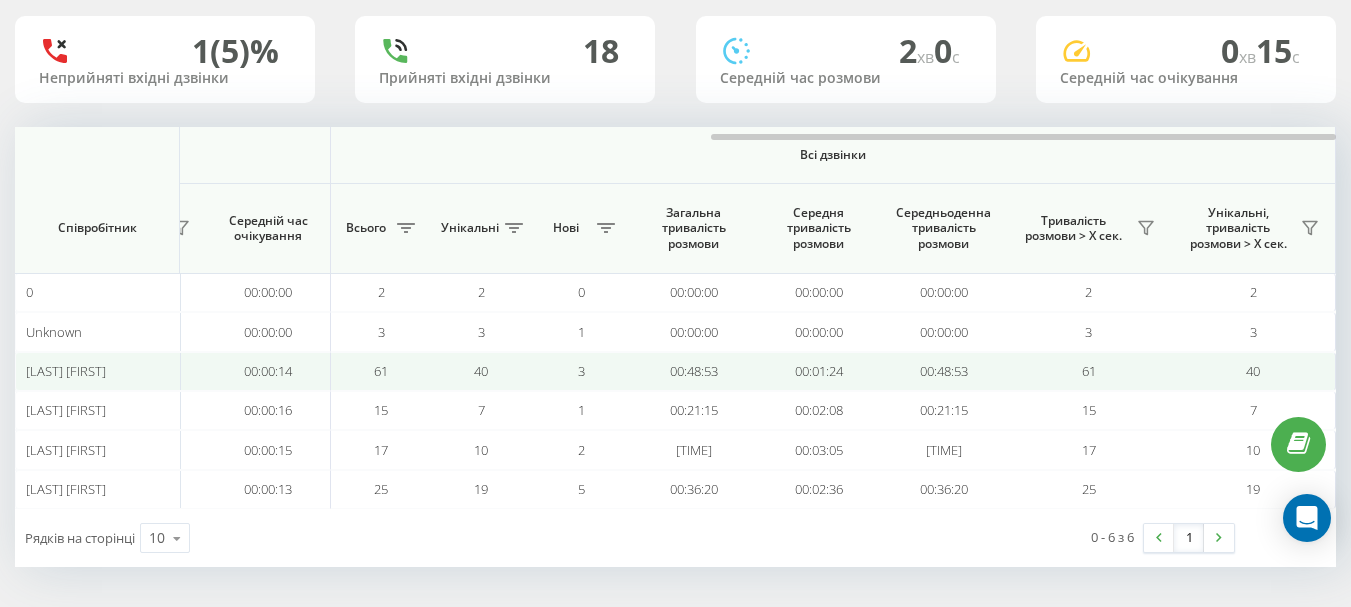 click on "3" at bounding box center [581, 371] 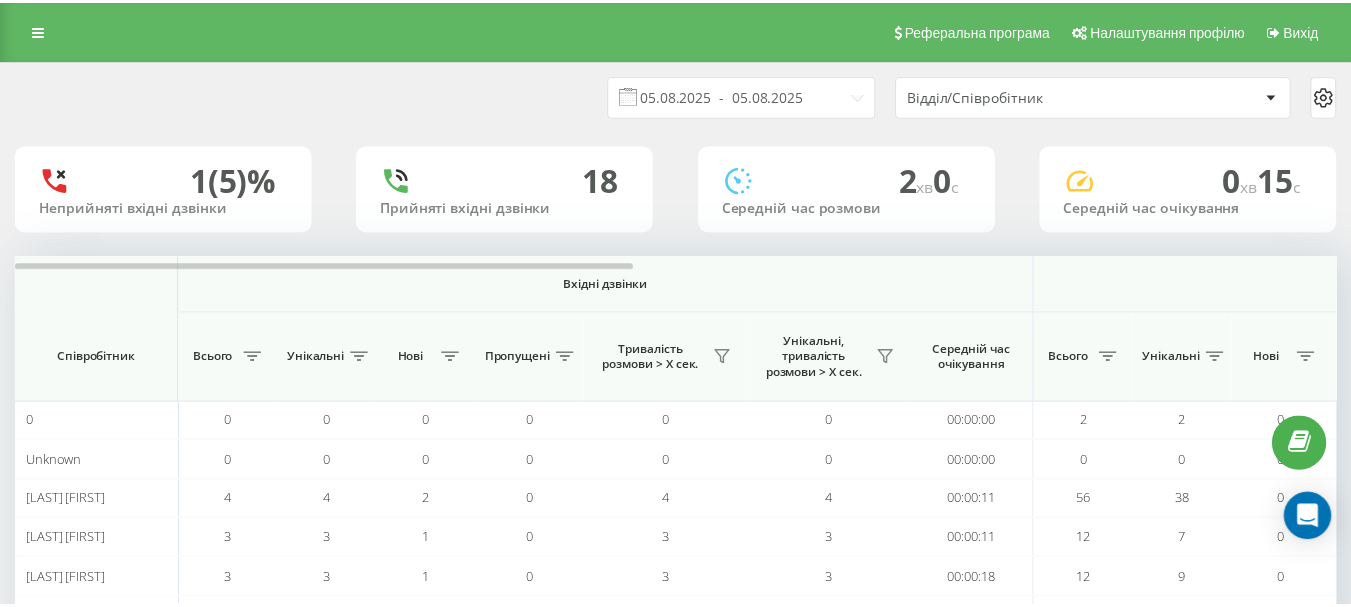 scroll, scrollTop: 0, scrollLeft: 0, axis: both 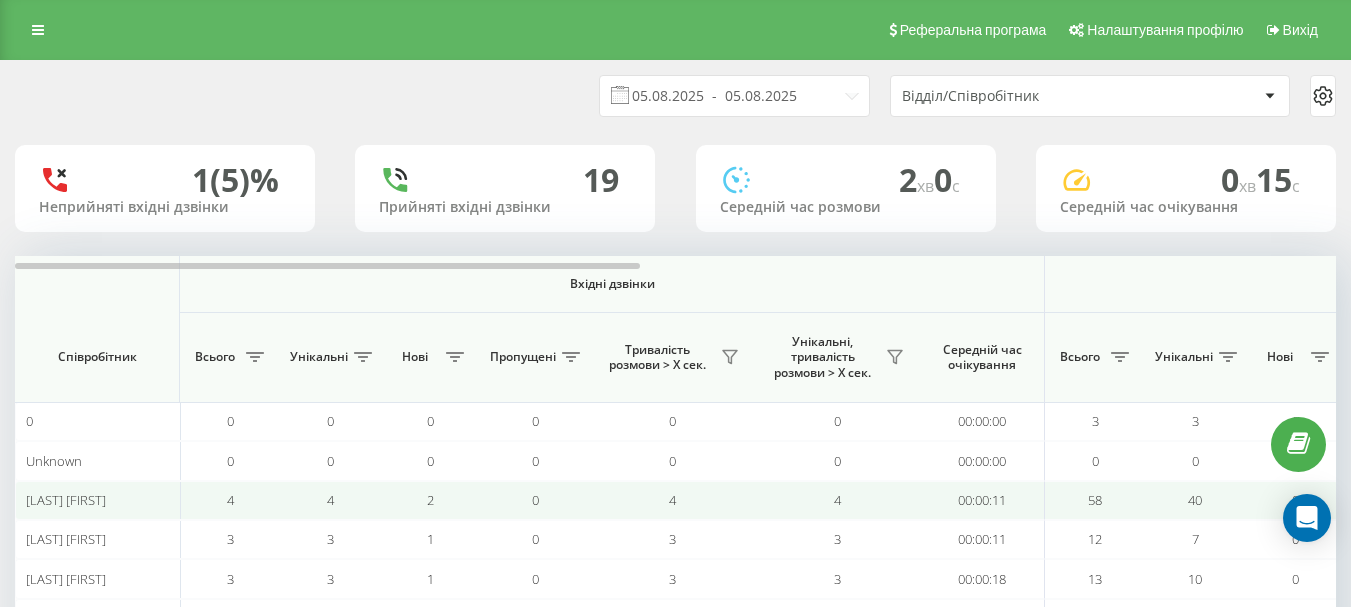 click on "2" at bounding box center (430, 500) 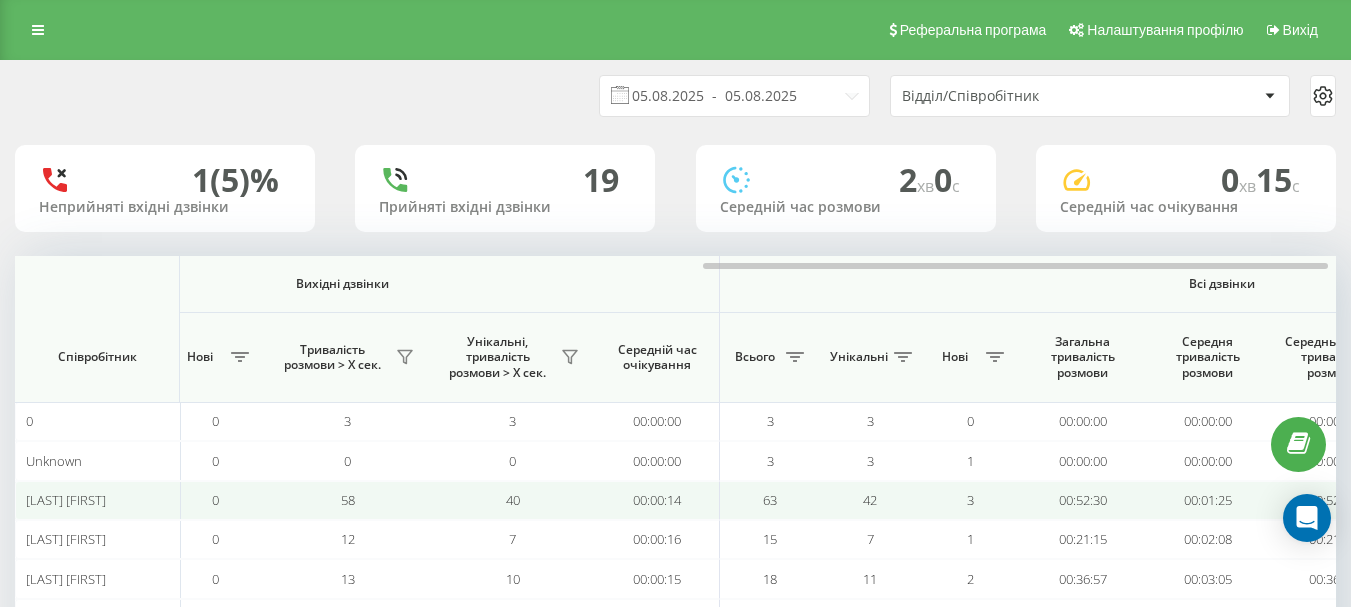 scroll, scrollTop: 0, scrollLeft: 1380, axis: horizontal 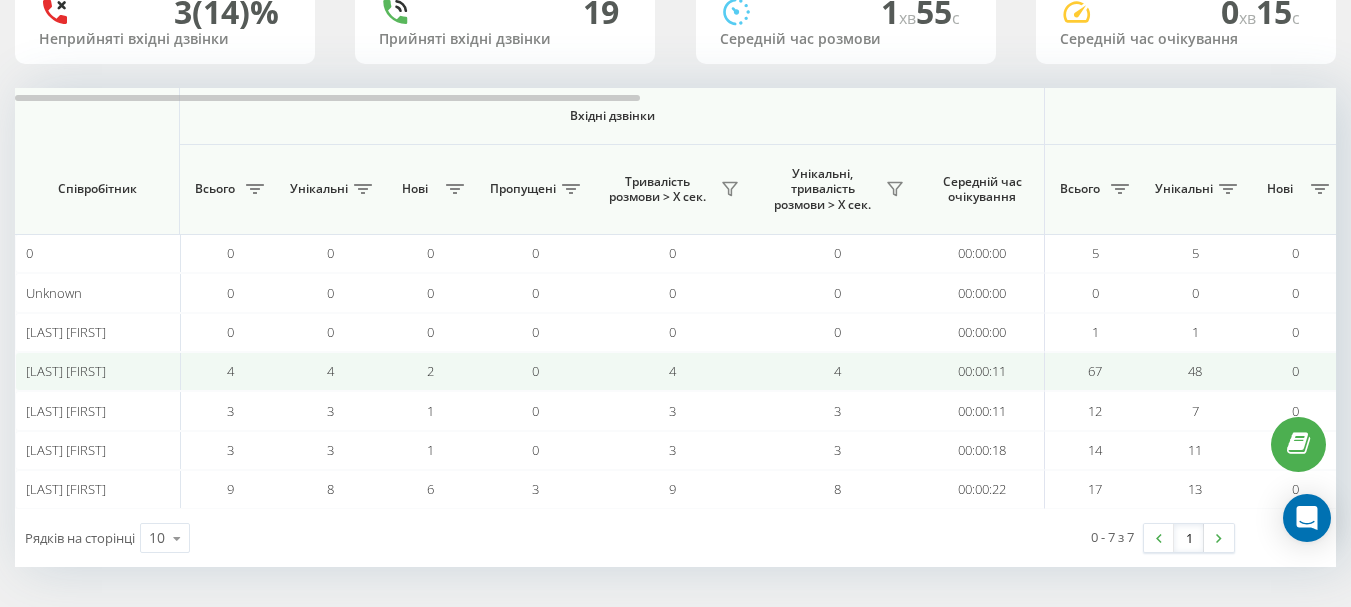 click on "4" at bounding box center (330, 371) 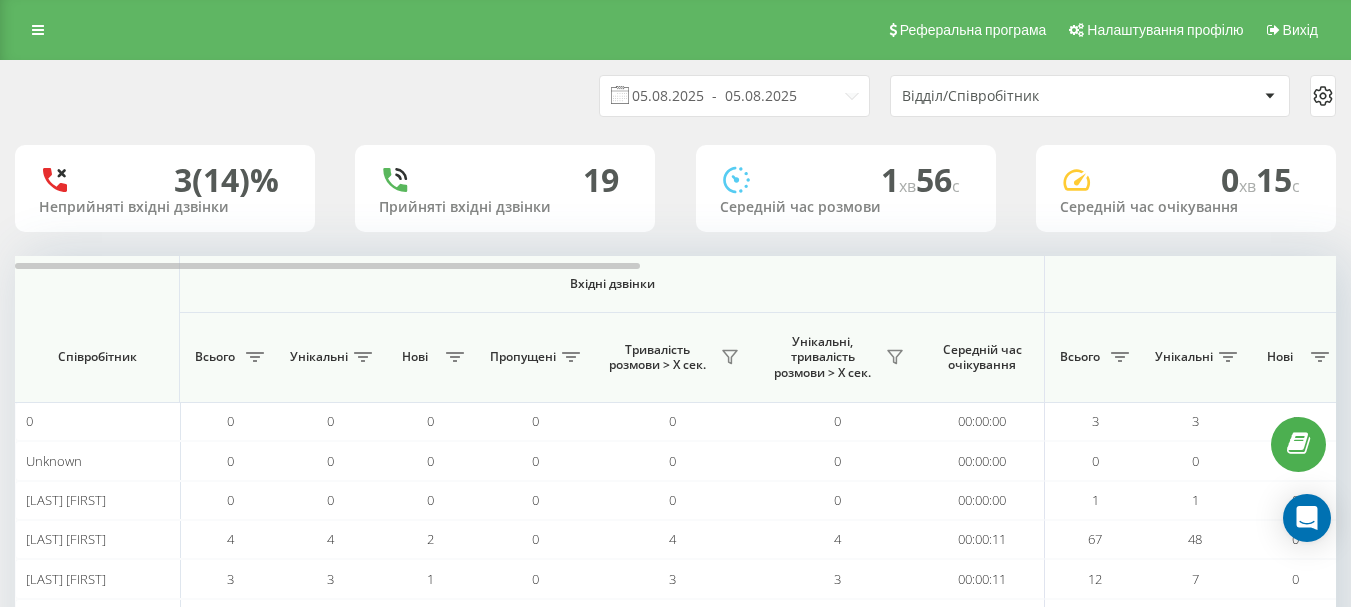 scroll, scrollTop: 168, scrollLeft: 0, axis: vertical 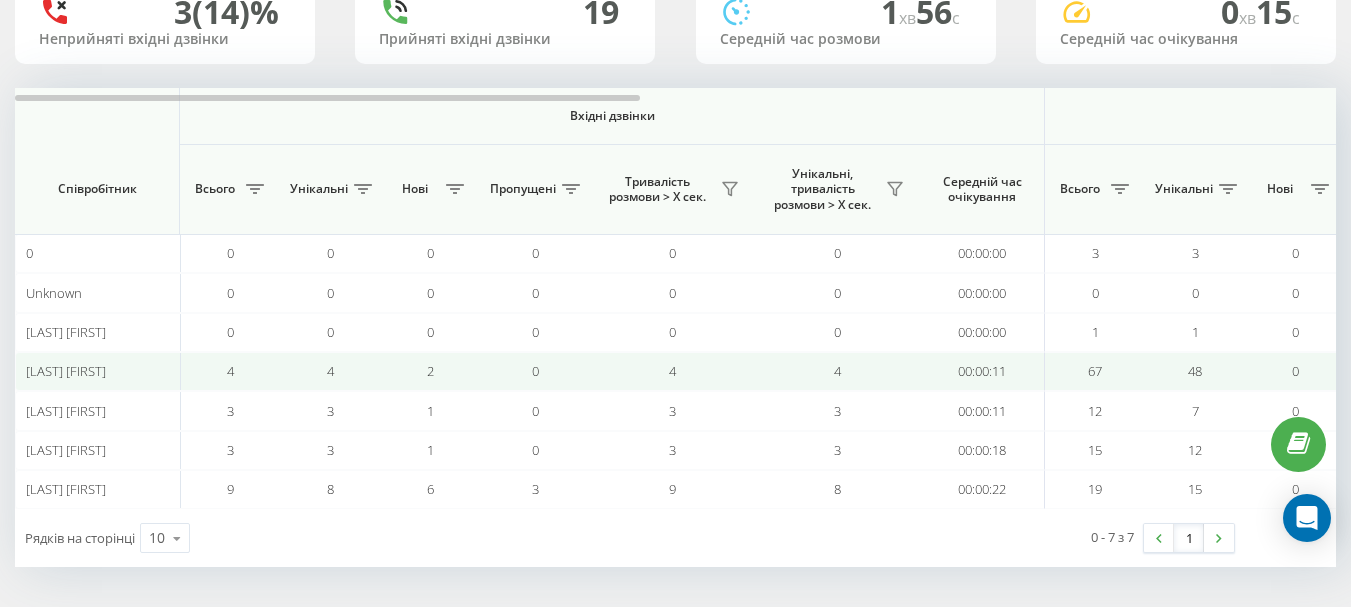 click on "2" at bounding box center [430, 371] 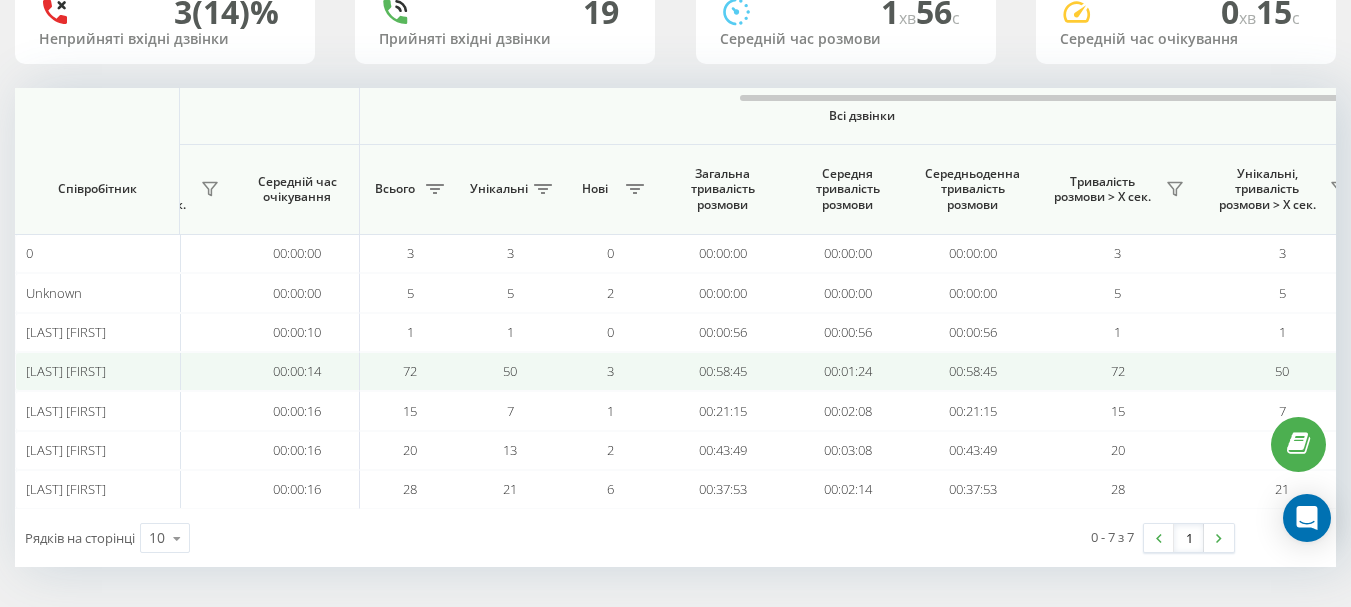 scroll, scrollTop: 0, scrollLeft: 1469, axis: horizontal 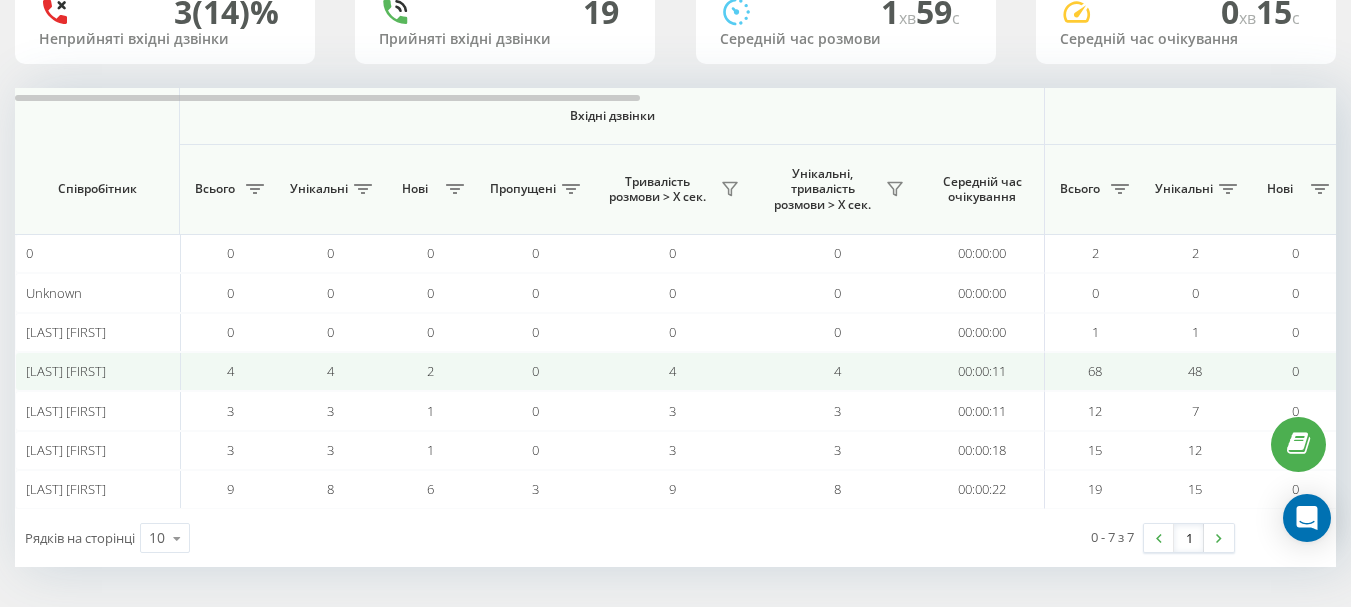 click on "0" at bounding box center (535, 371) 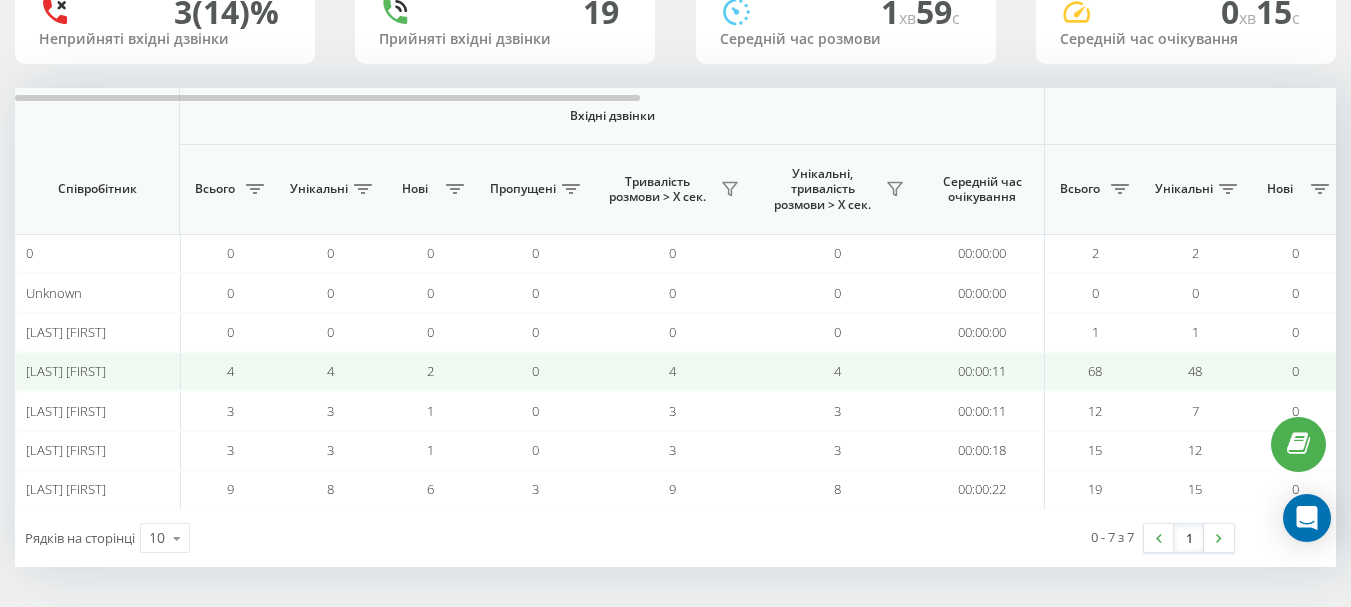 click on "4" at bounding box center (230, 371) 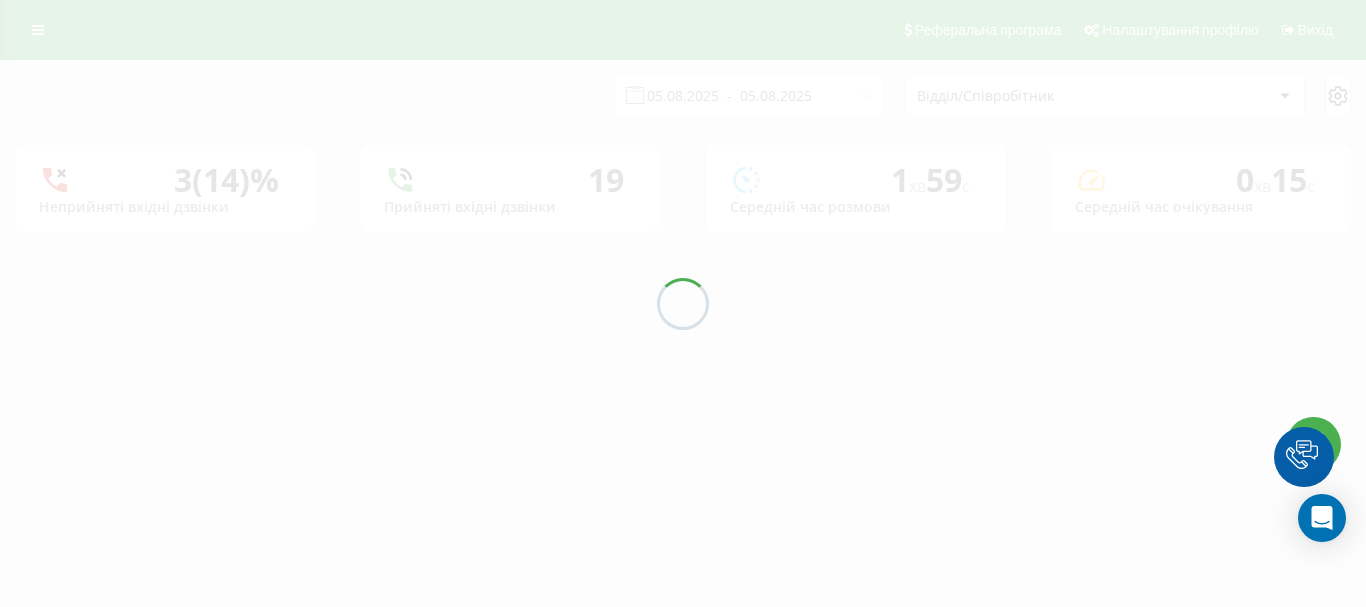 scroll, scrollTop: 0, scrollLeft: 0, axis: both 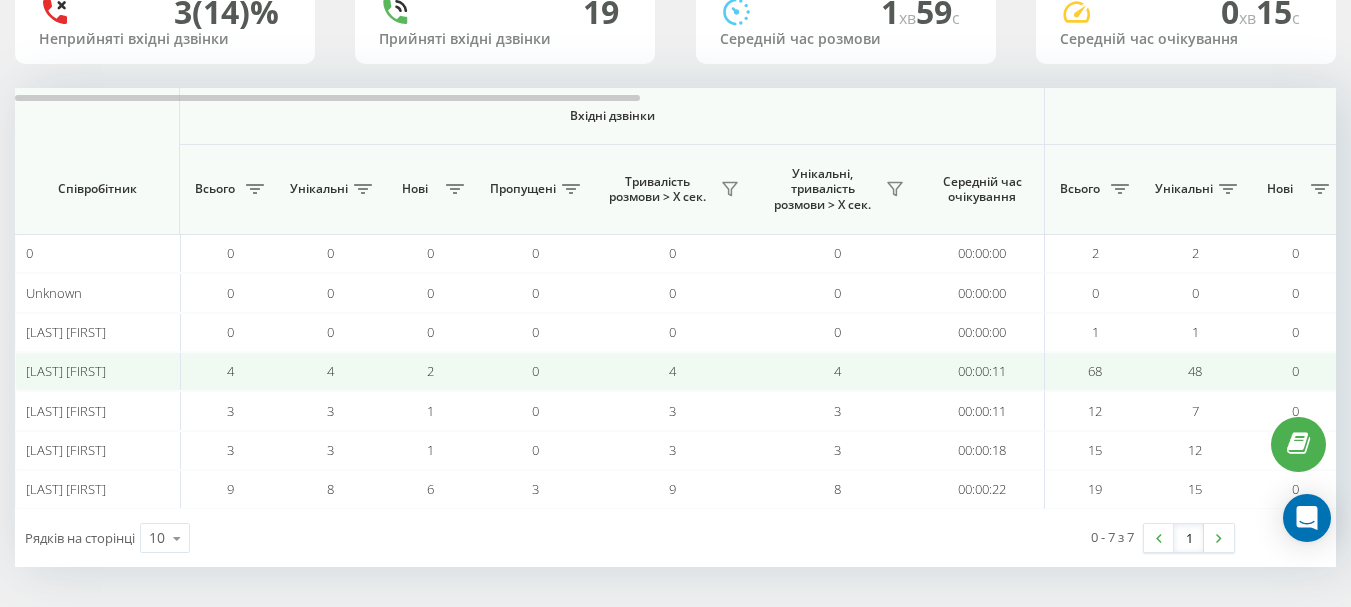 click on "0" at bounding box center [535, 371] 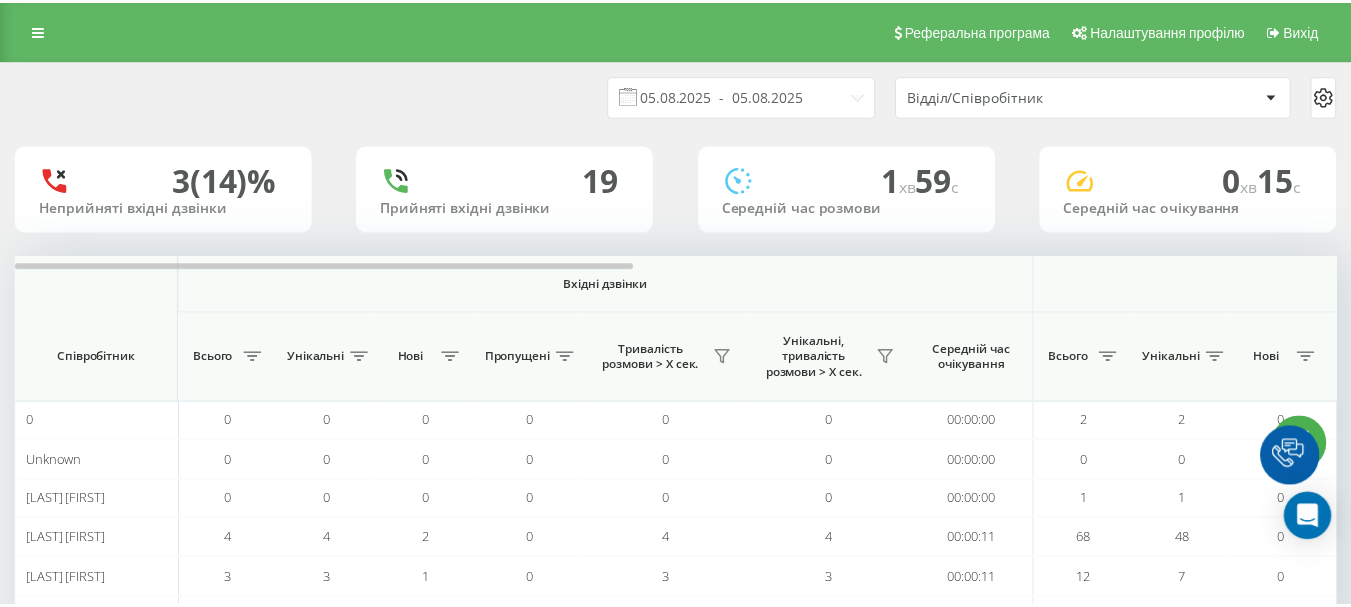 scroll, scrollTop: 0, scrollLeft: 0, axis: both 